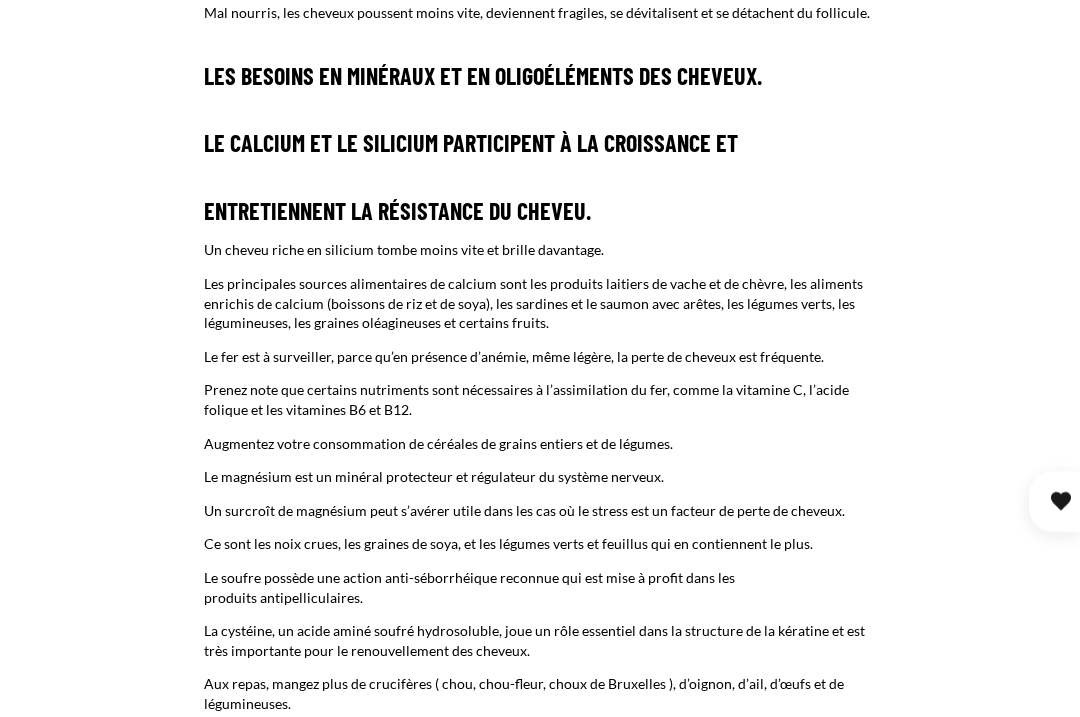 scroll, scrollTop: 980, scrollLeft: 0, axis: vertical 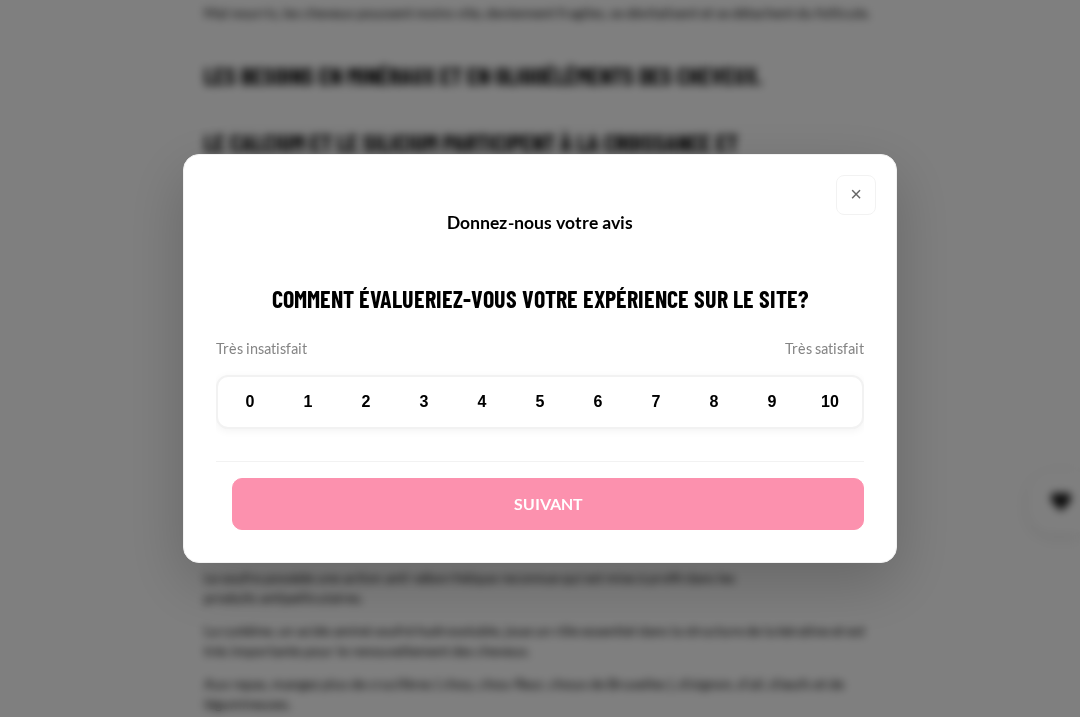 click on "×" at bounding box center [856, 195] 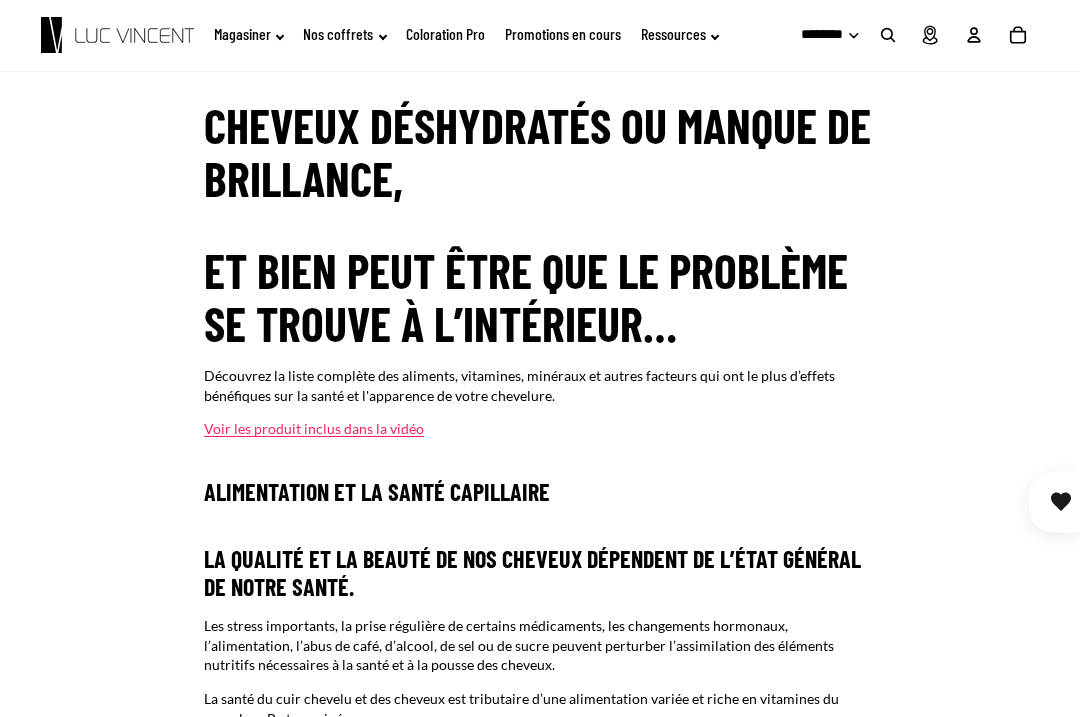 scroll, scrollTop: 240, scrollLeft: 0, axis: vertical 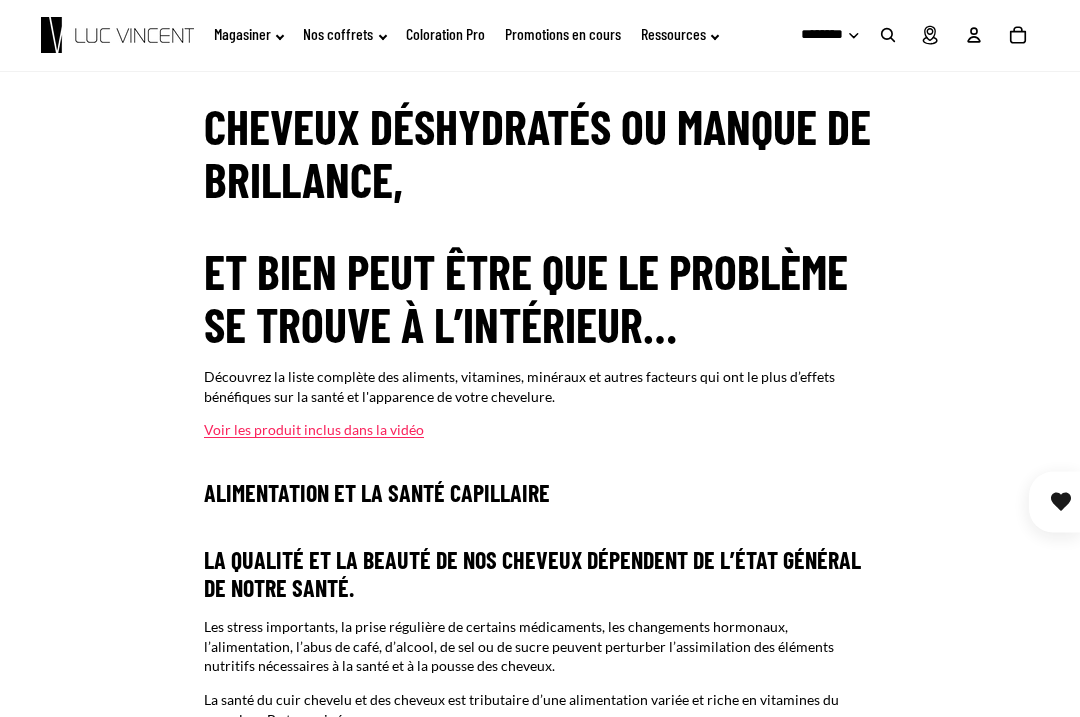 click on "Ressources" 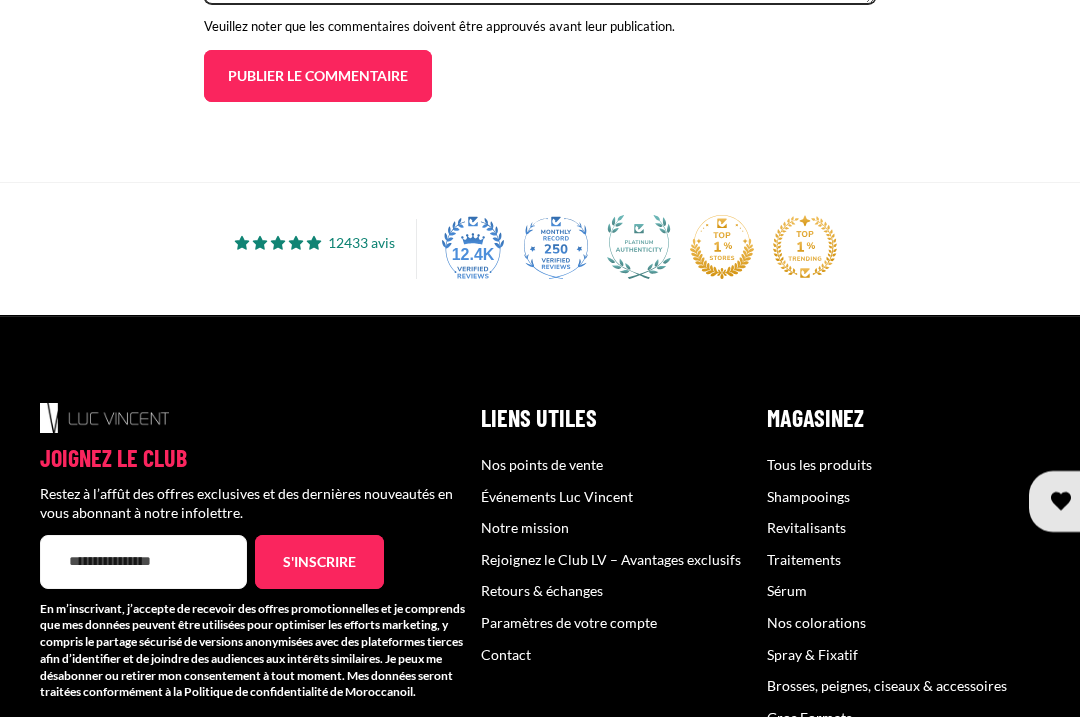 scroll, scrollTop: 3413, scrollLeft: 0, axis: vertical 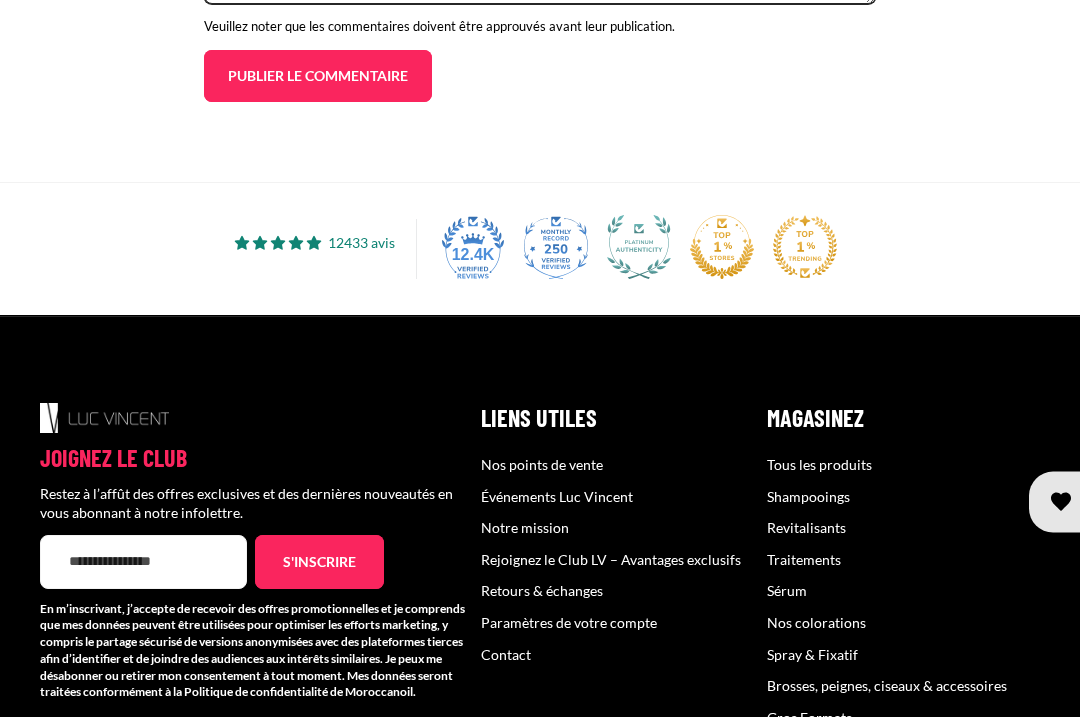 click on "Brosses, peignes, ciseaux & accessoires" at bounding box center (887, 685) 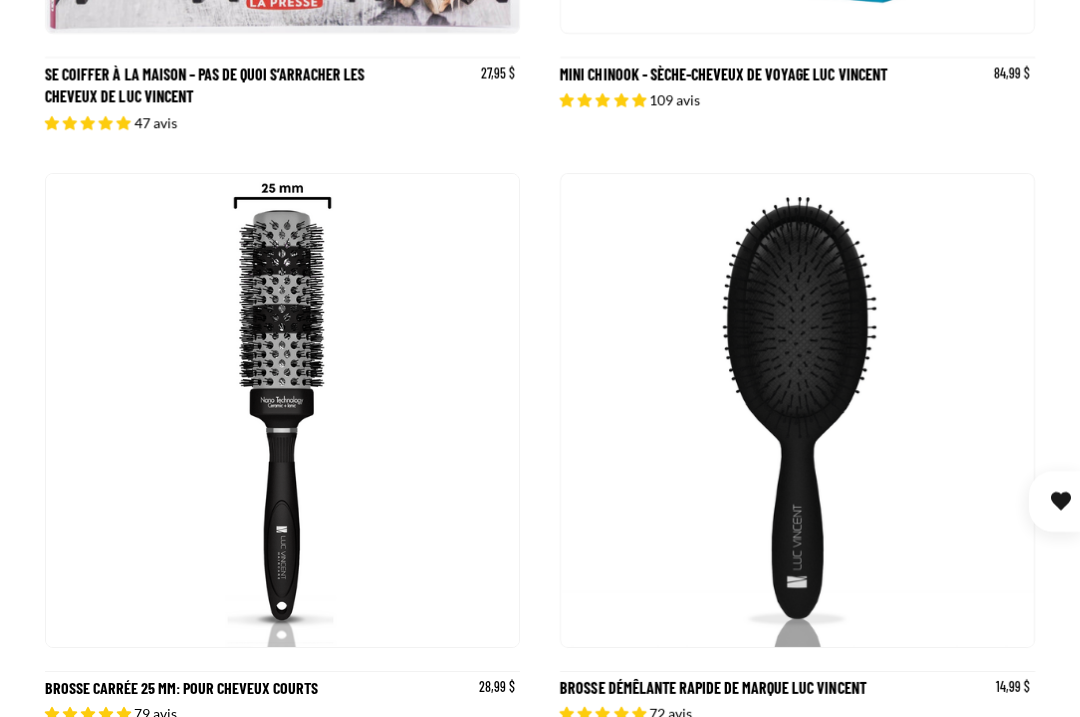 scroll, scrollTop: 1489, scrollLeft: 0, axis: vertical 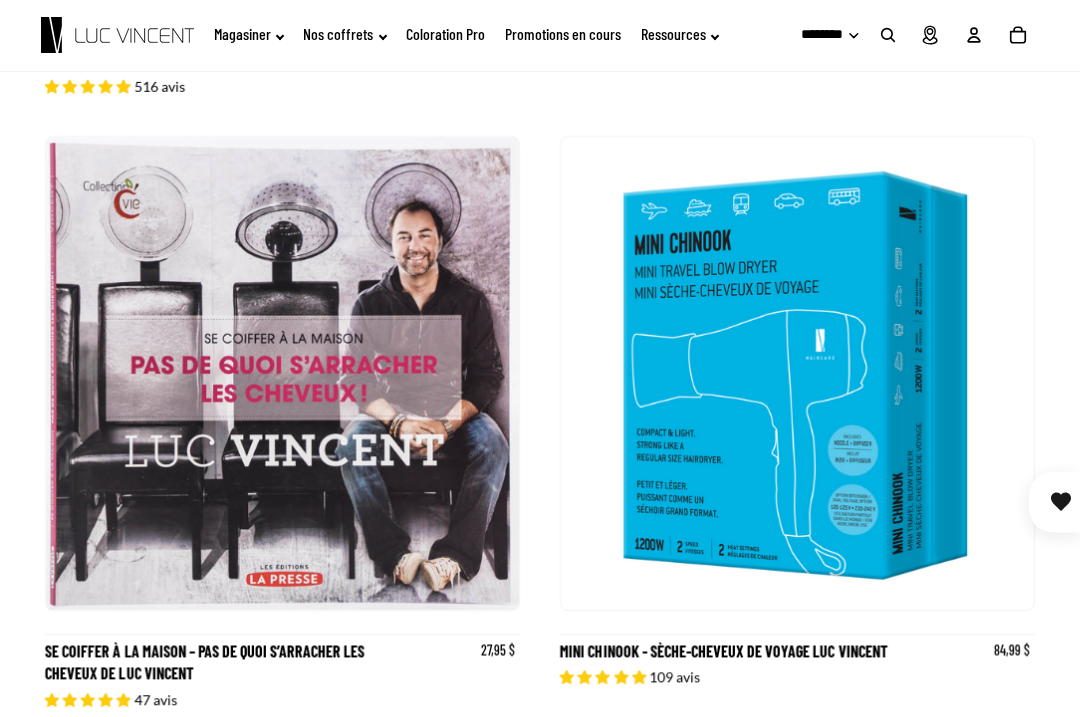 click on "Promotions en cours" 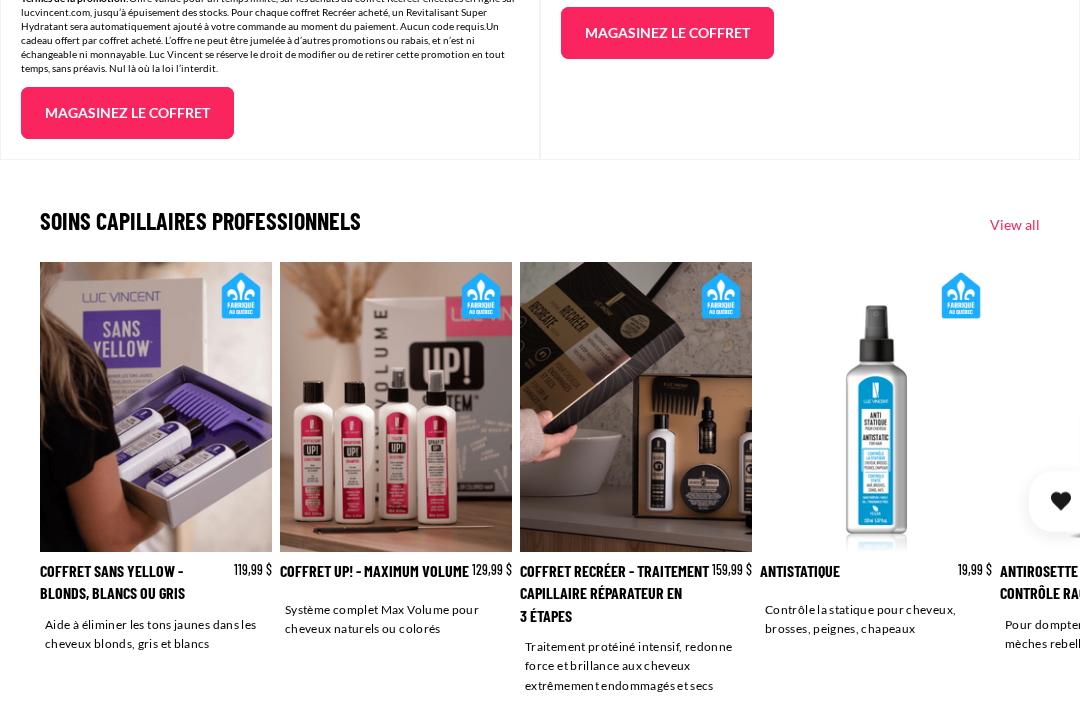 scroll, scrollTop: 2828, scrollLeft: 0, axis: vertical 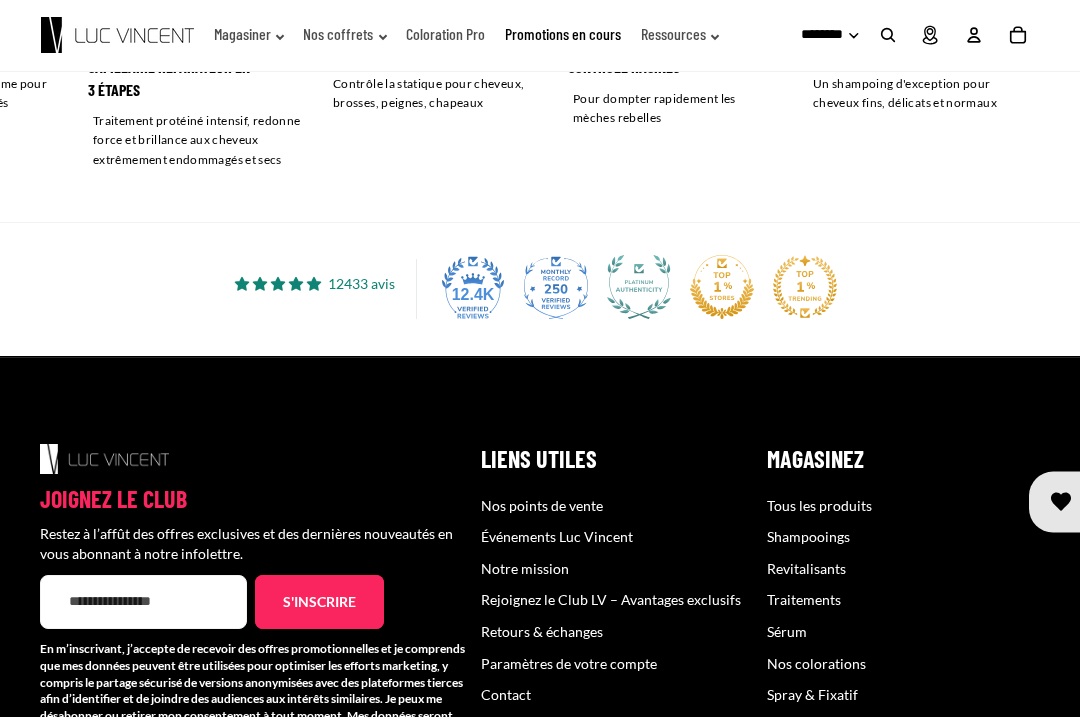 click on "Nos points de vente" at bounding box center (542, 505) 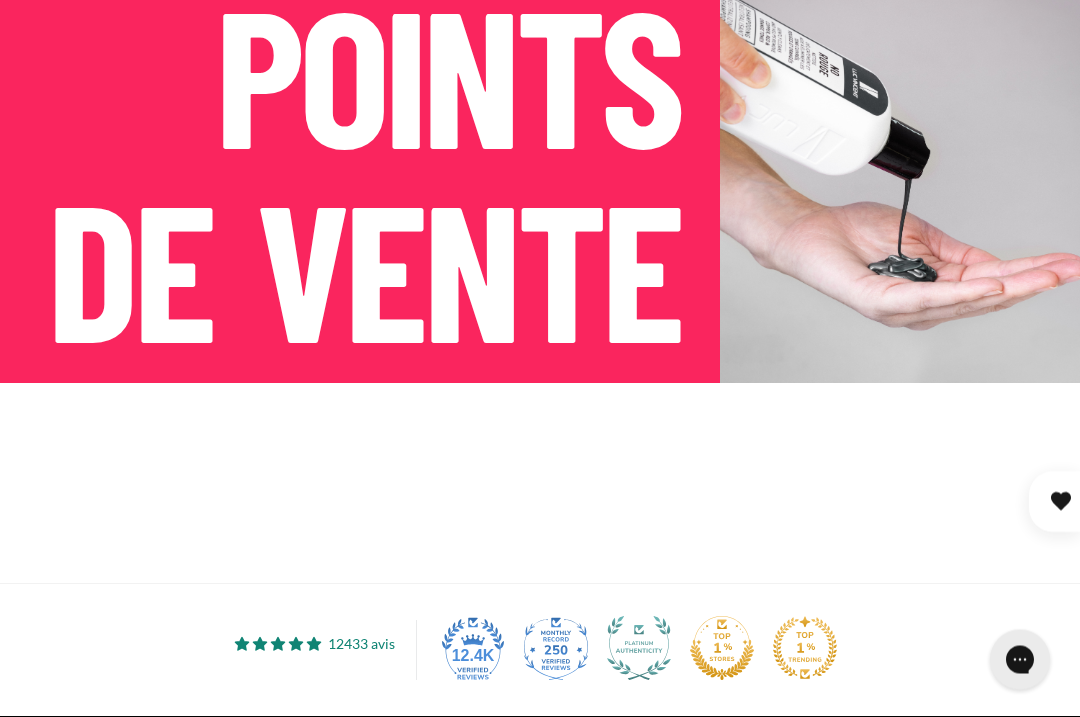 scroll, scrollTop: 167, scrollLeft: 0, axis: vertical 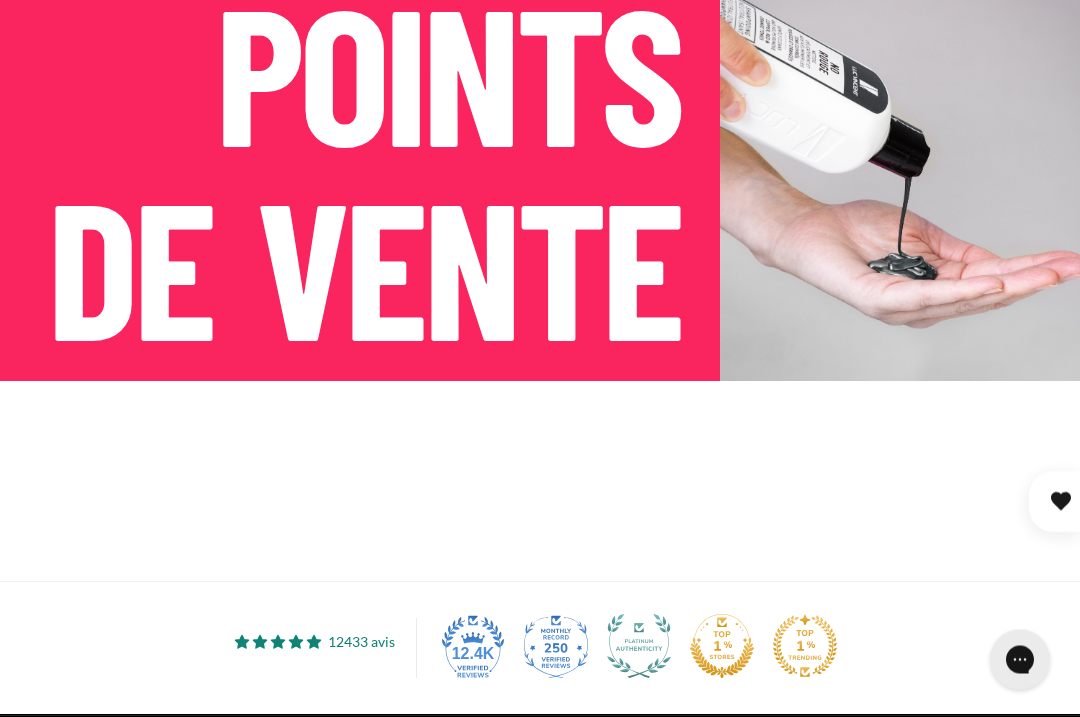 click at bounding box center (540, 482) 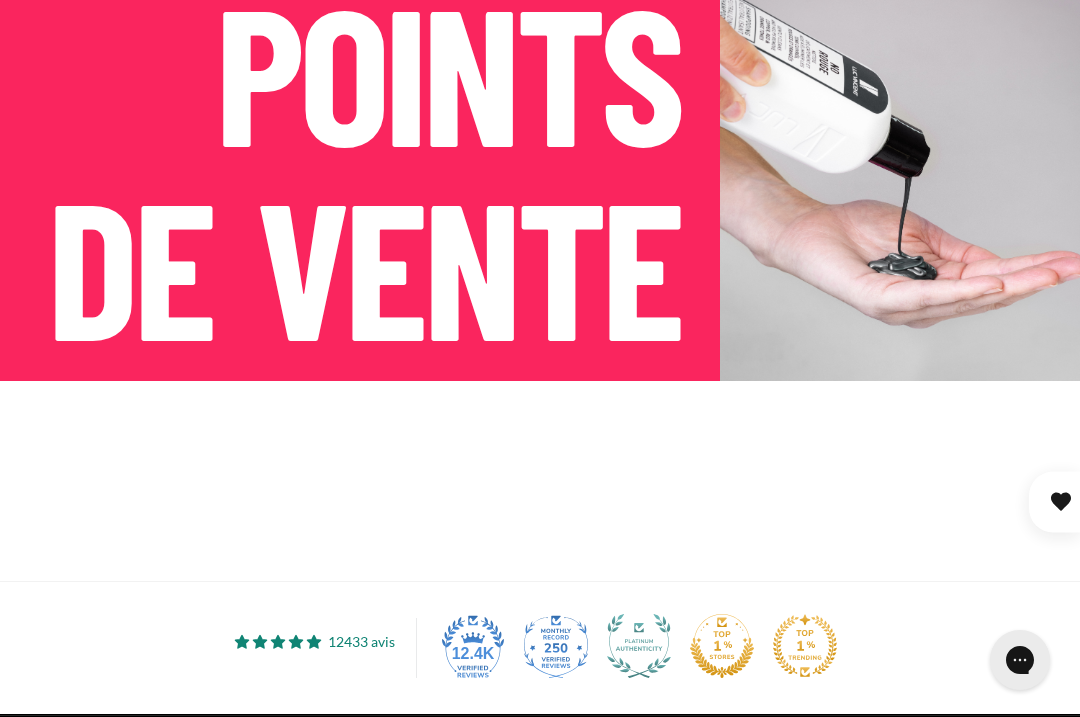 scroll, scrollTop: 167, scrollLeft: 0, axis: vertical 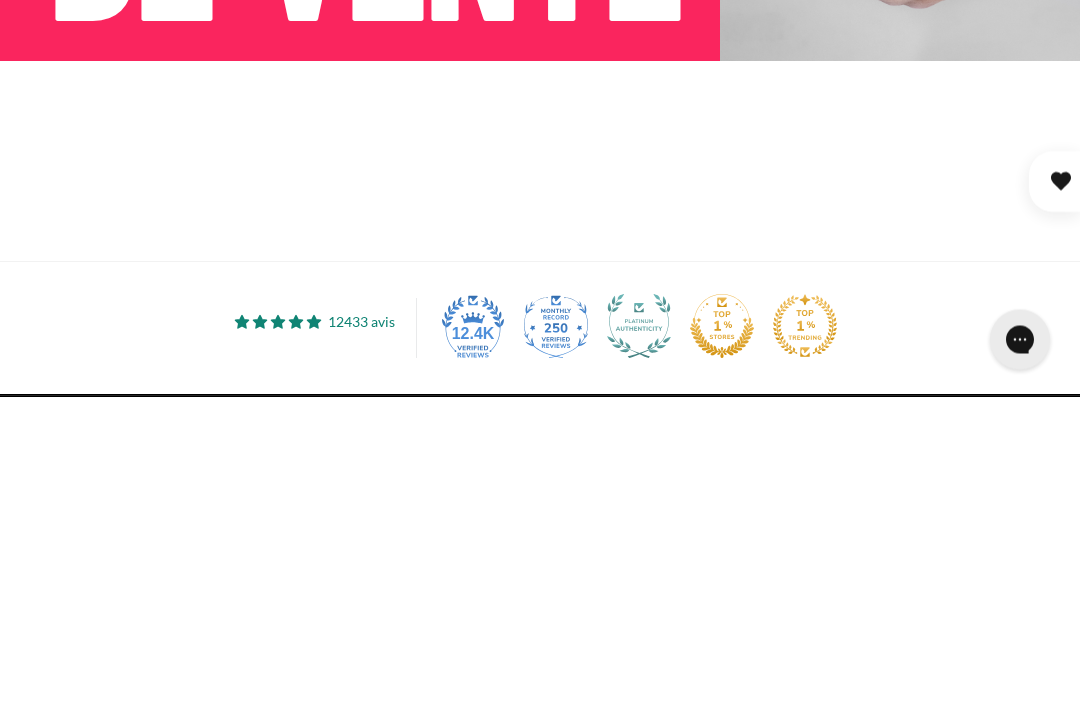 type 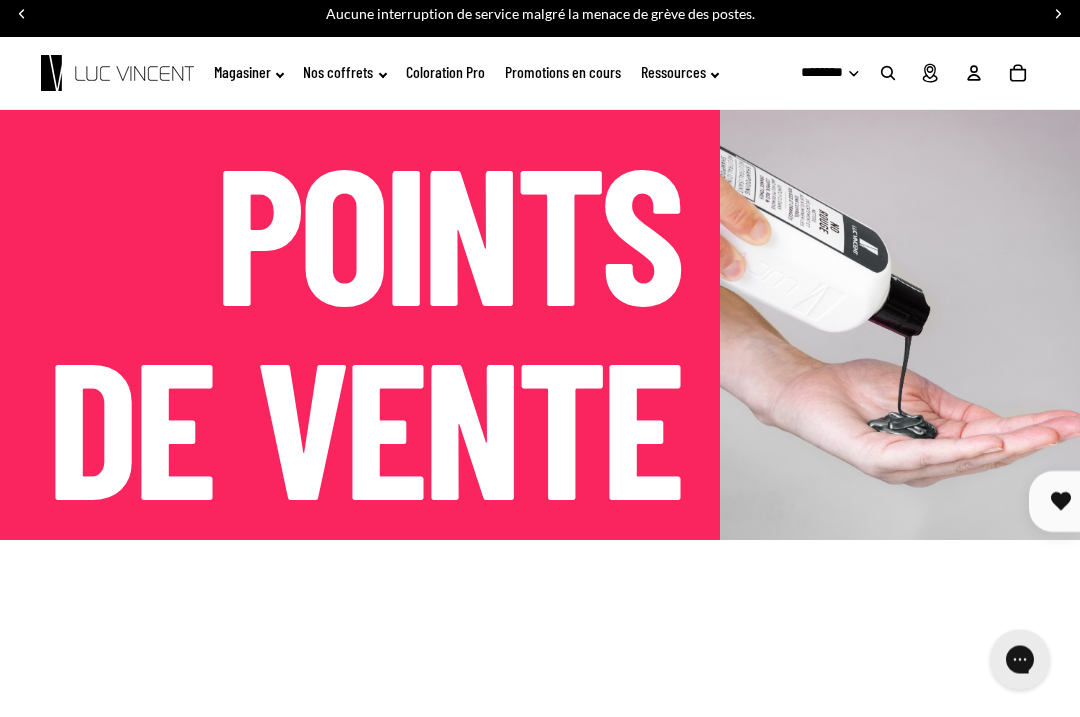 scroll, scrollTop: 0, scrollLeft: 0, axis: both 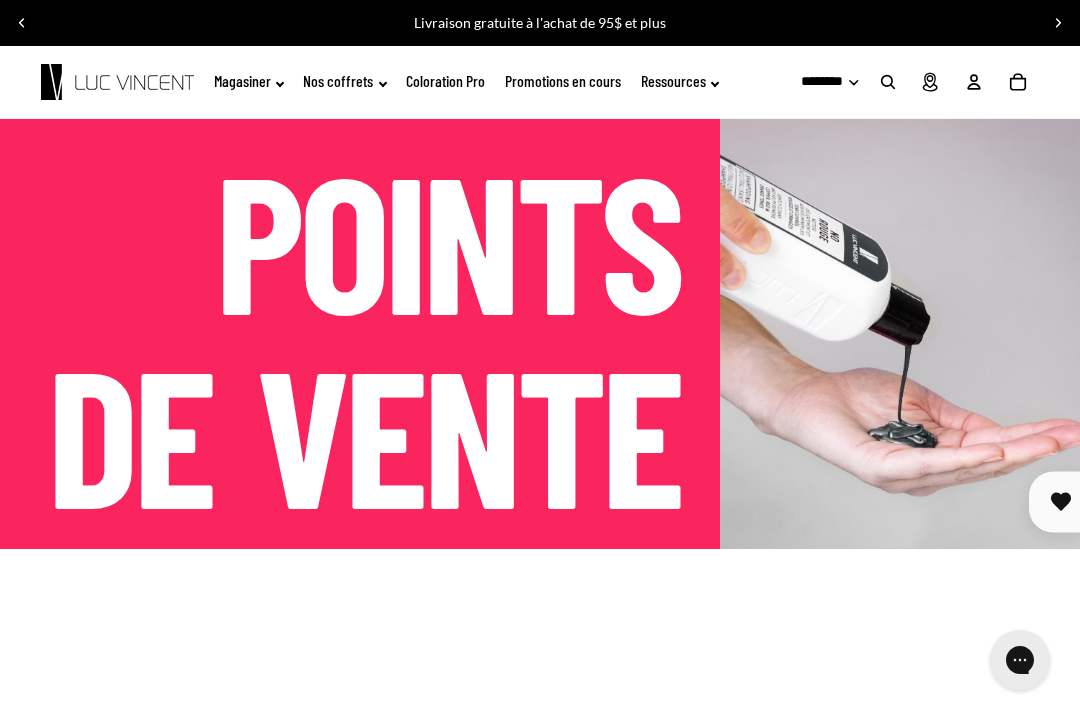 click on "Nos coffrets" 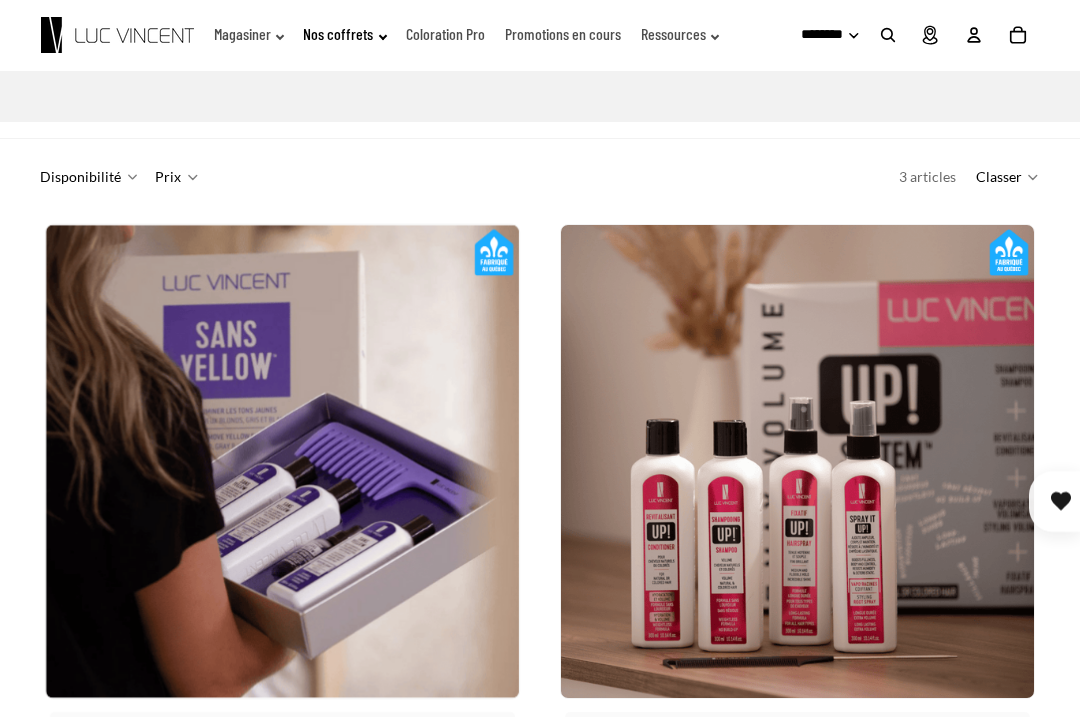 scroll, scrollTop: 0, scrollLeft: 0, axis: both 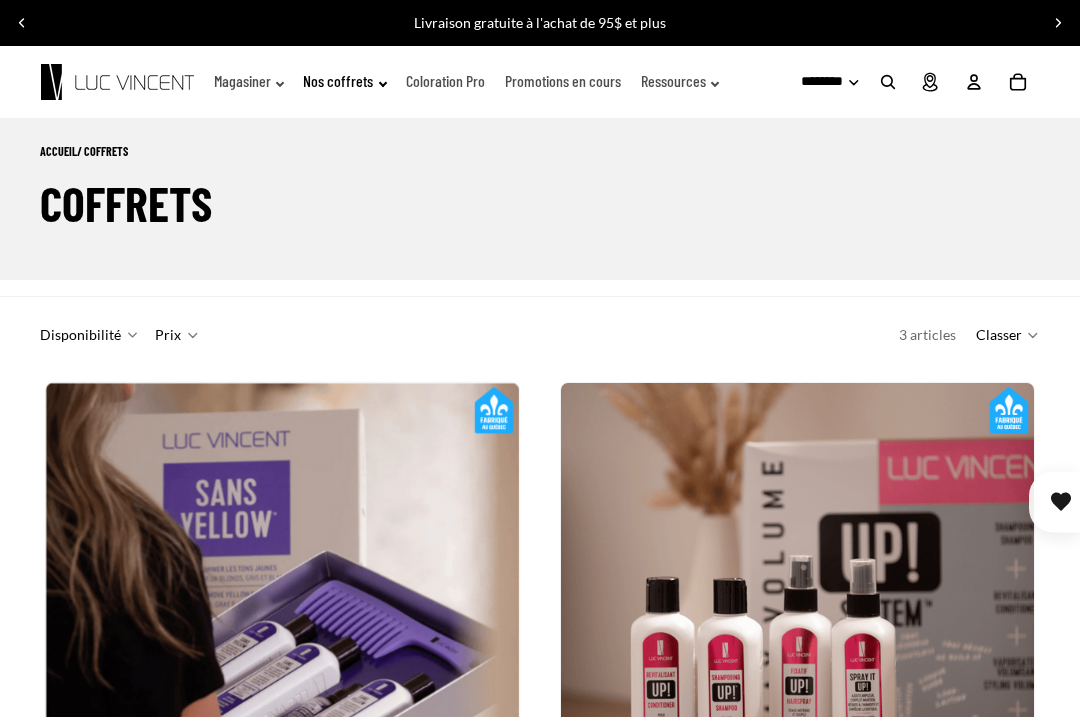 click on "Magasiner" 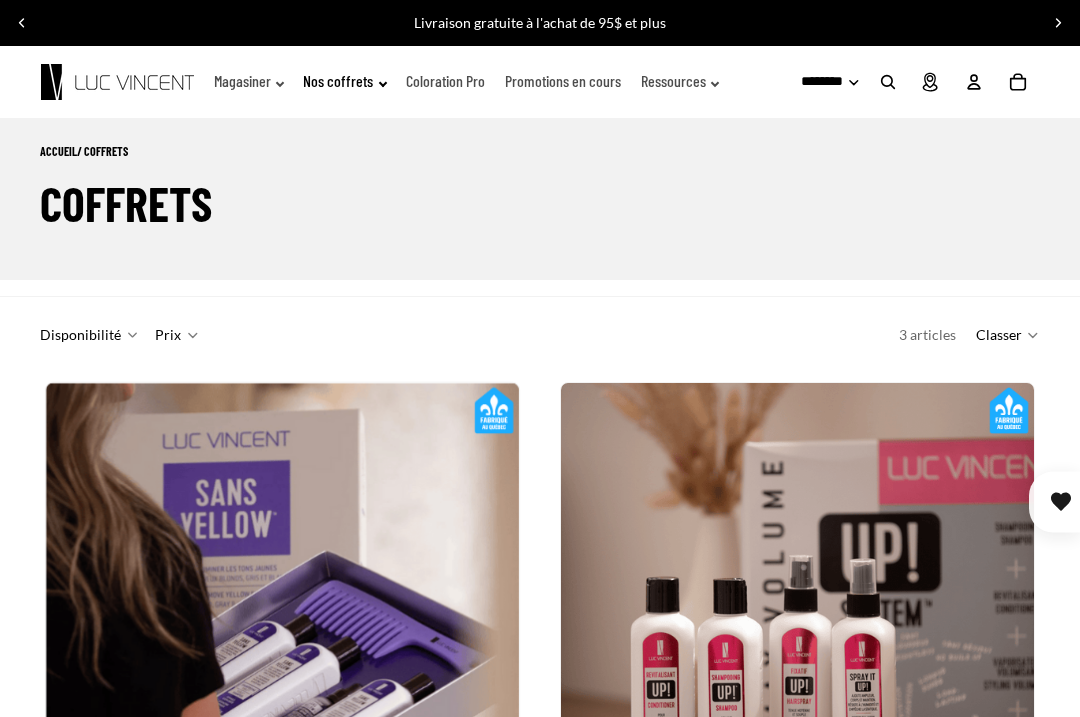 click on "Magasiner" 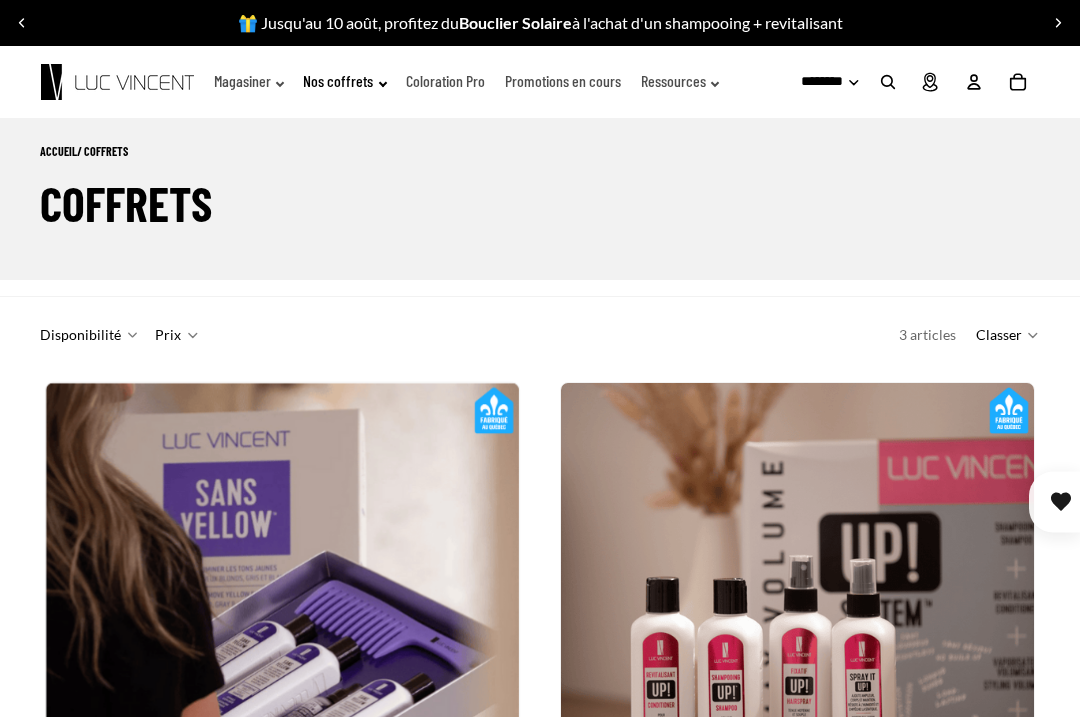 click on "Coloration Pro" 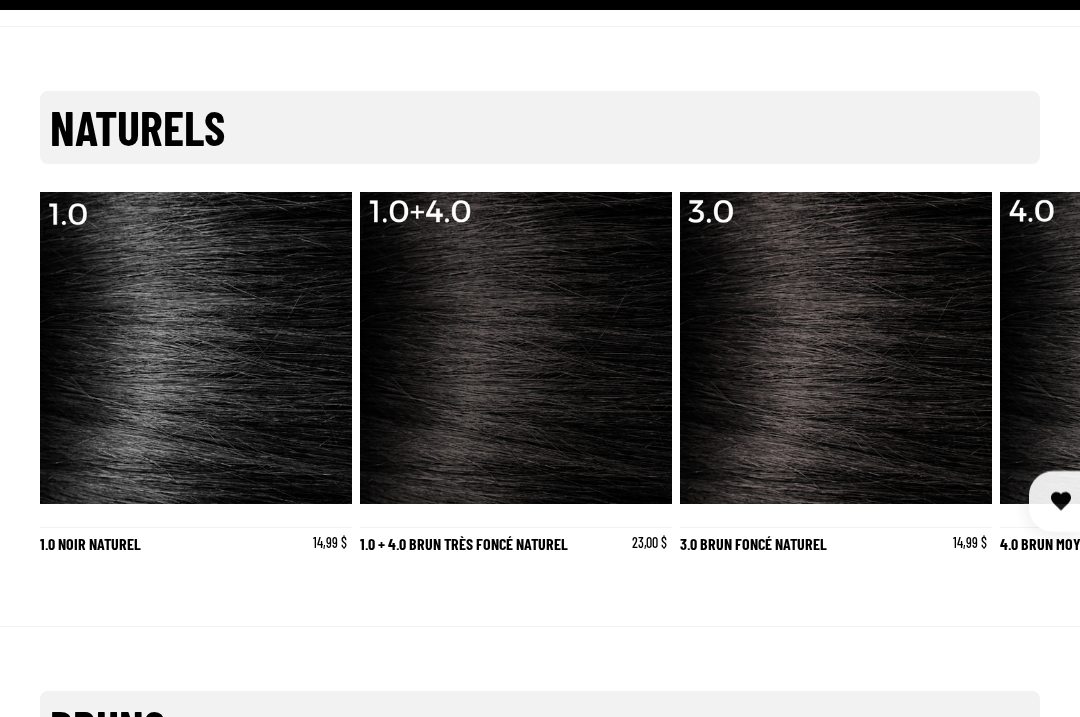 scroll, scrollTop: 2701, scrollLeft: 0, axis: vertical 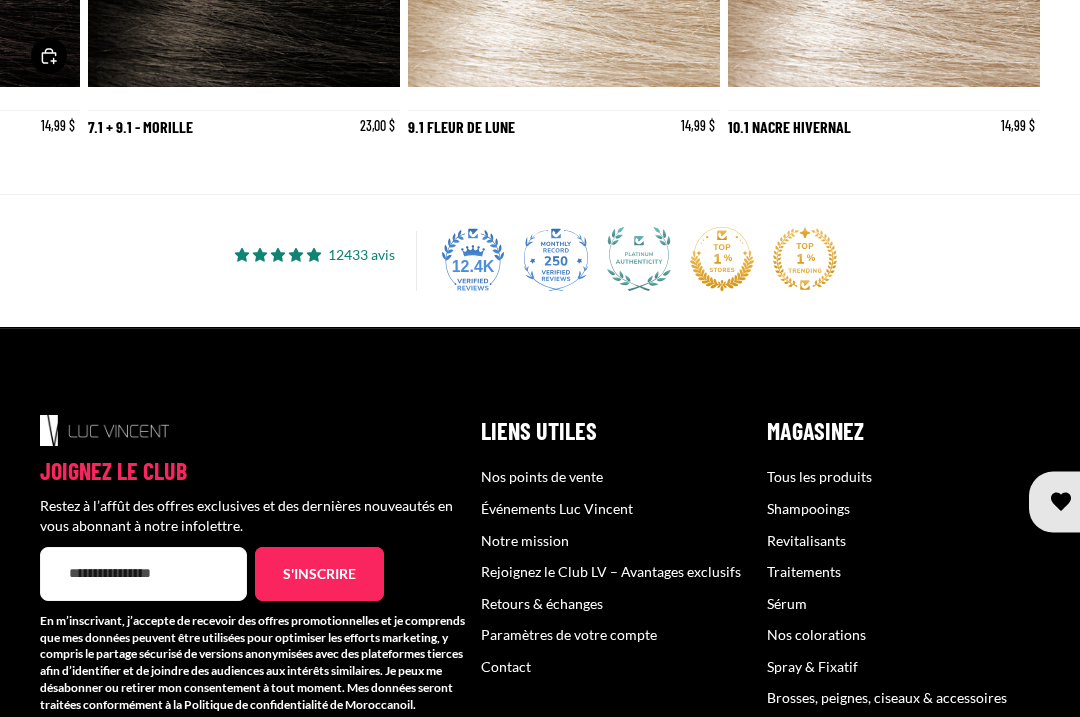 click on "Sérum" at bounding box center (787, 603) 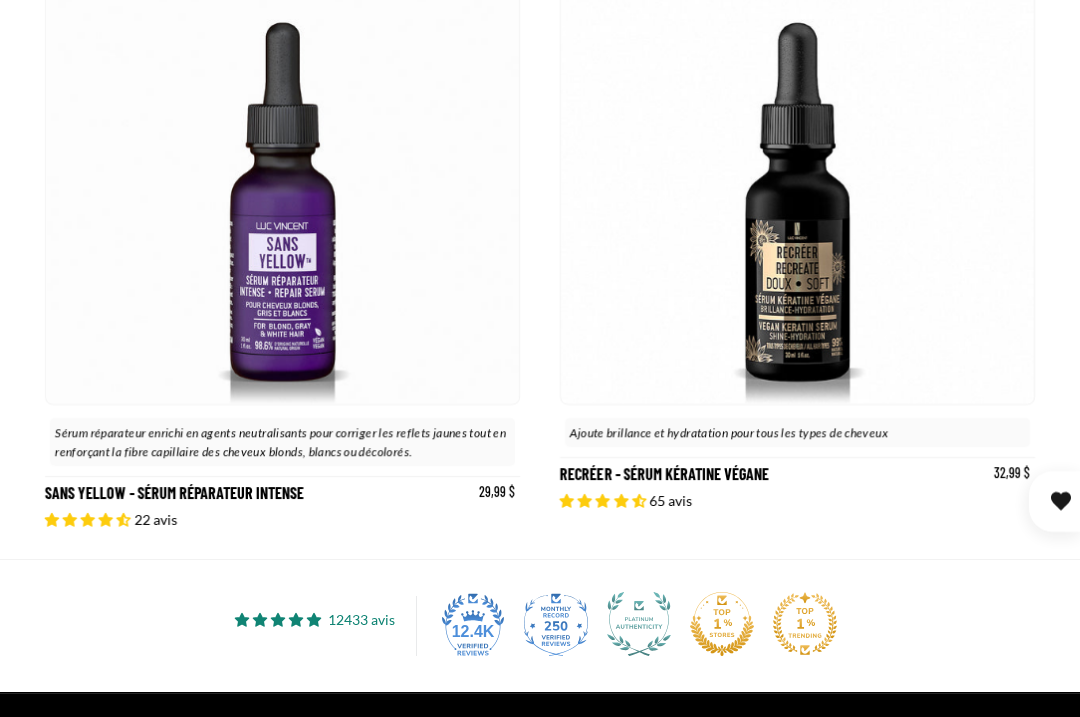 scroll, scrollTop: 452, scrollLeft: 0, axis: vertical 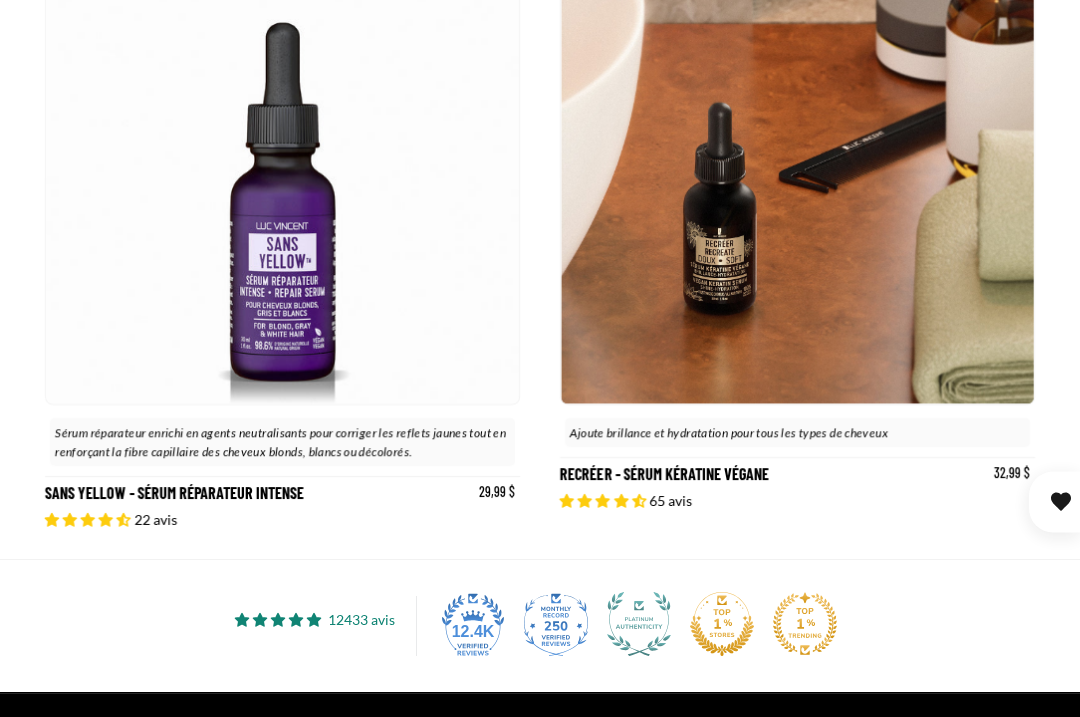 click at bounding box center (1004, 168) 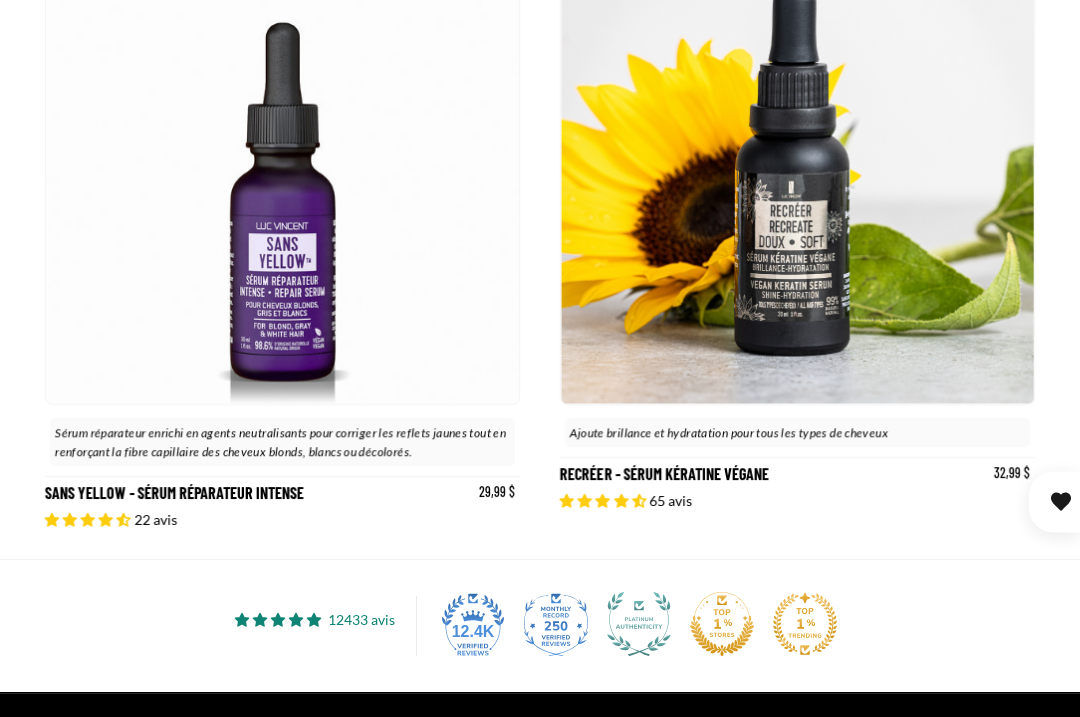 scroll, scrollTop: 0, scrollLeft: 946, axis: horizontal 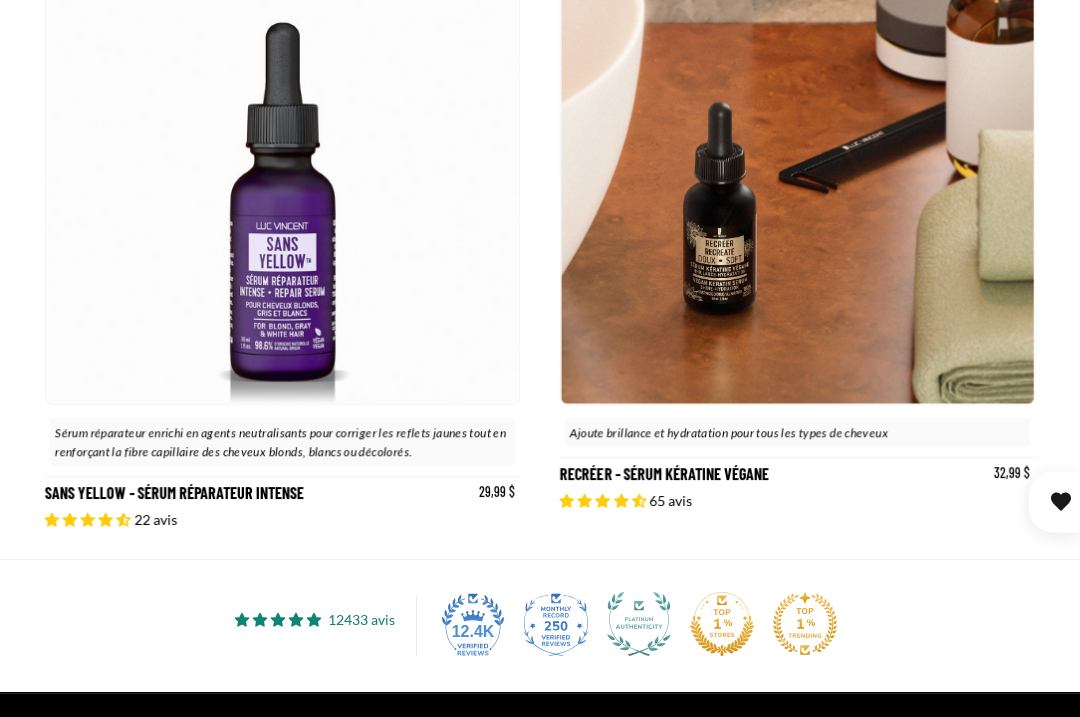 click at bounding box center (1004, 168) 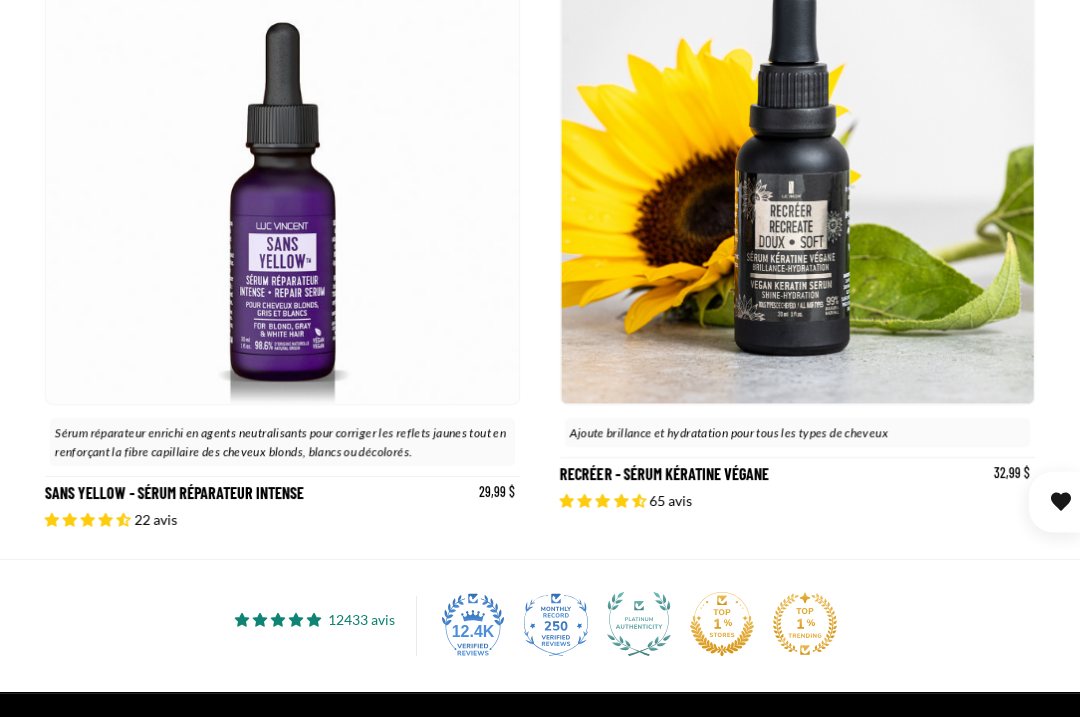 scroll, scrollTop: 0, scrollLeft: 473, axis: horizontal 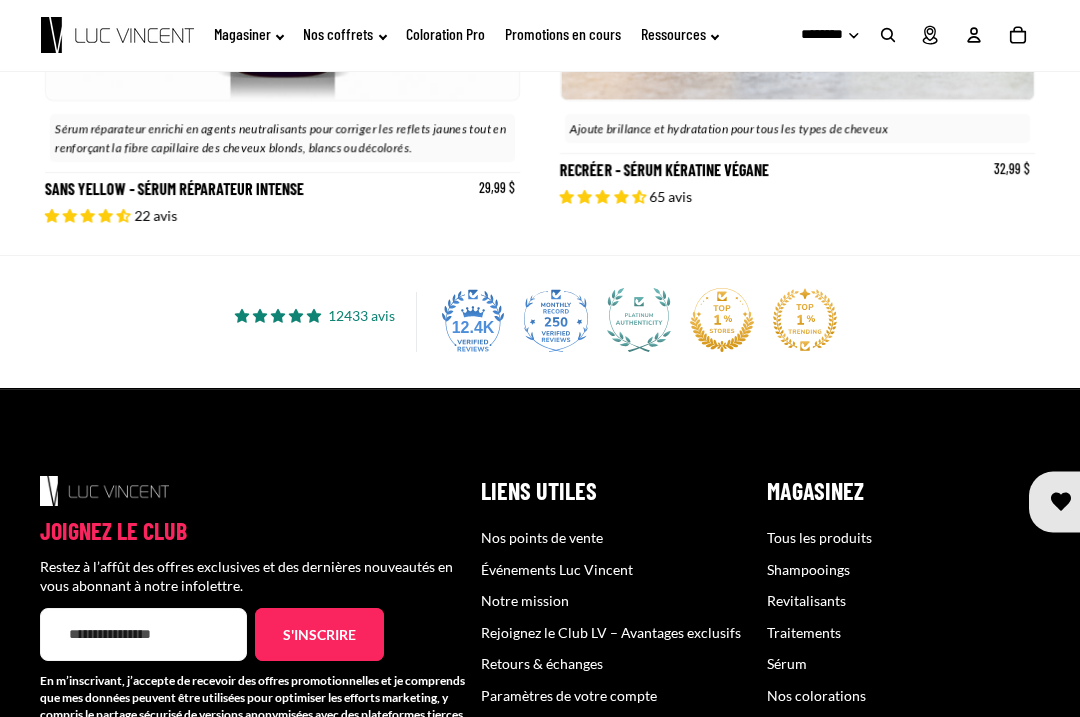 click on "Shampooings" at bounding box center (808, 569) 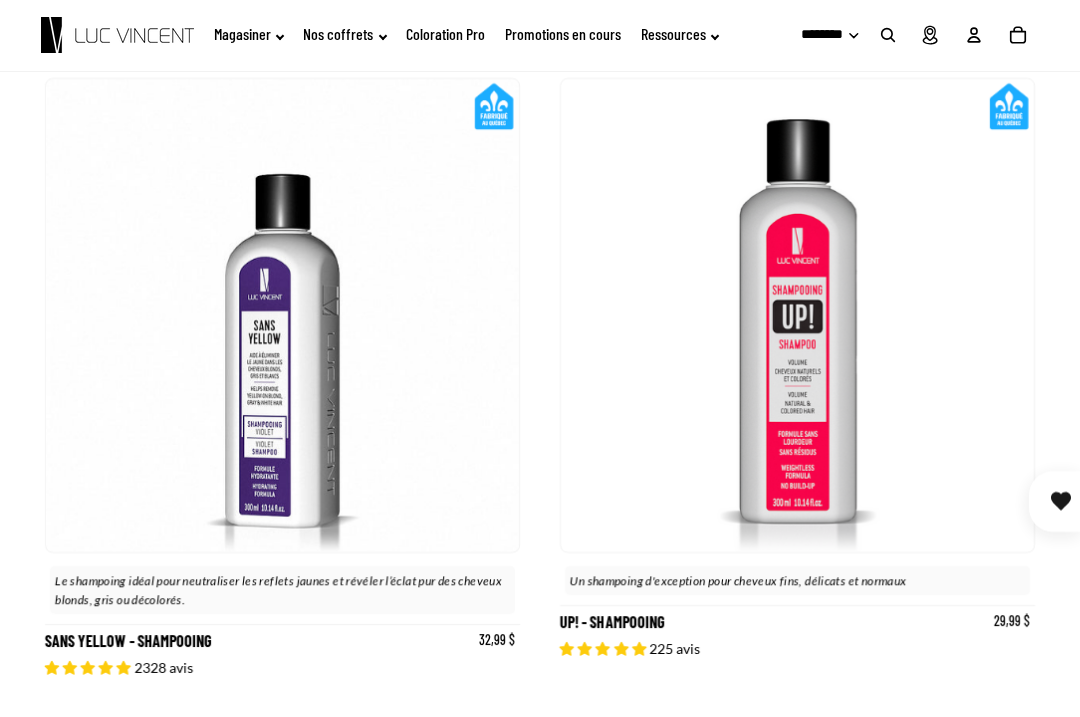 scroll, scrollTop: 0, scrollLeft: 0, axis: both 